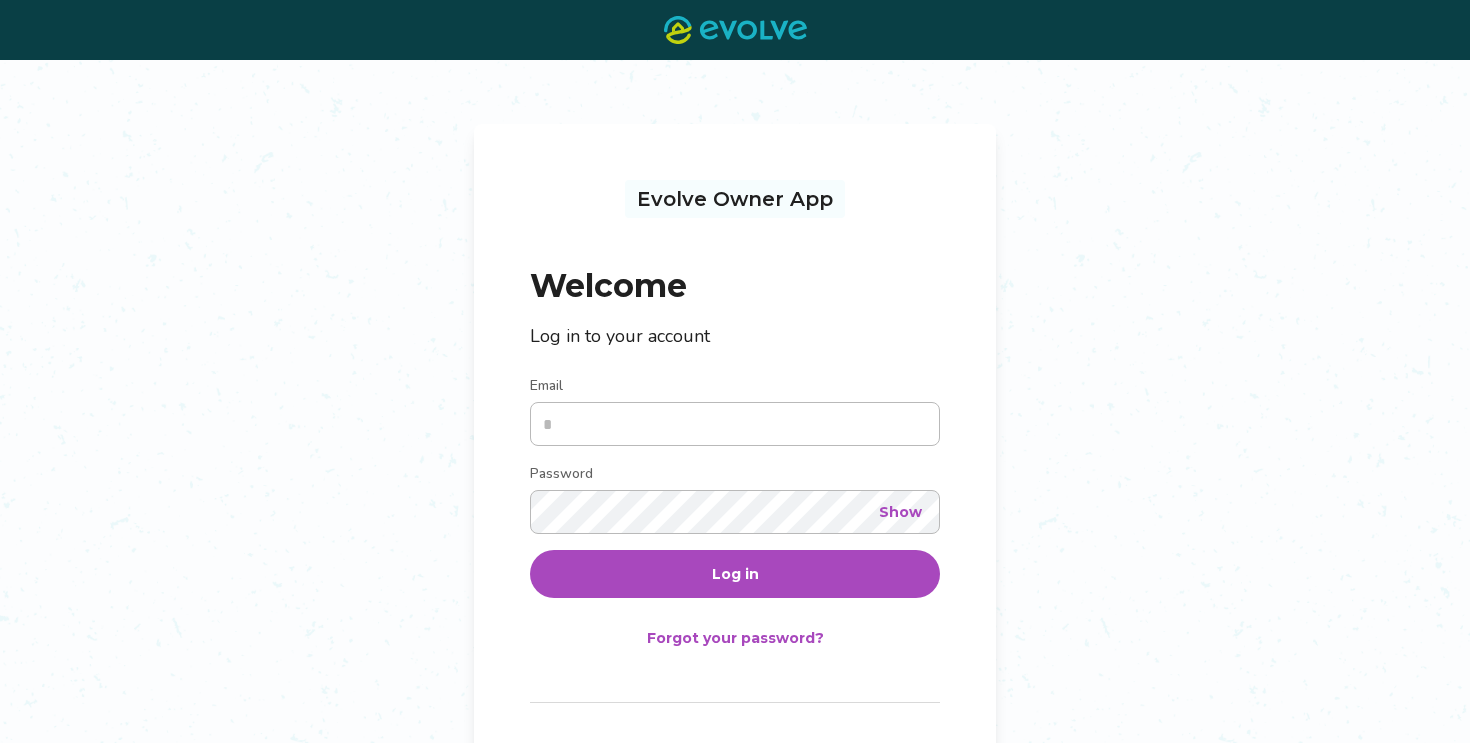 scroll, scrollTop: 0, scrollLeft: 0, axis: both 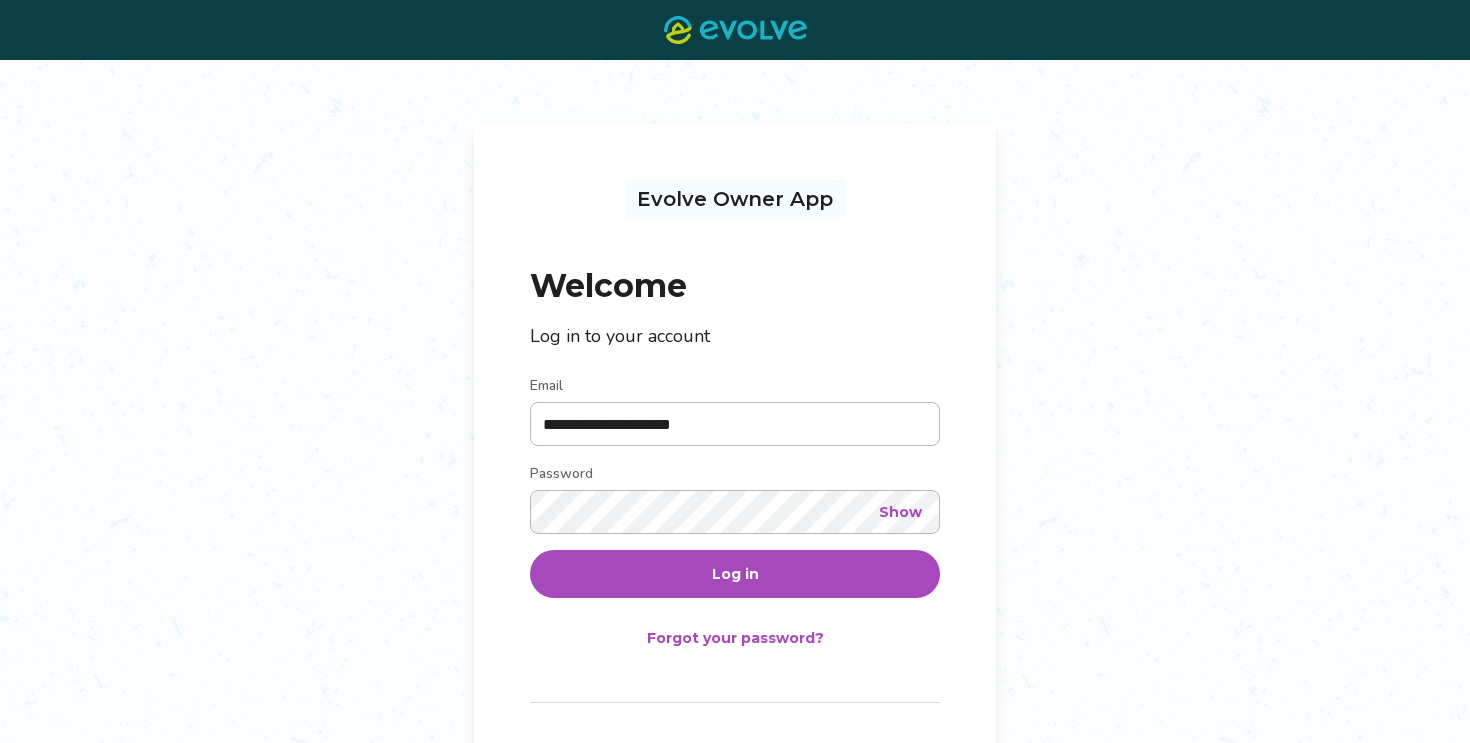 type on "**********" 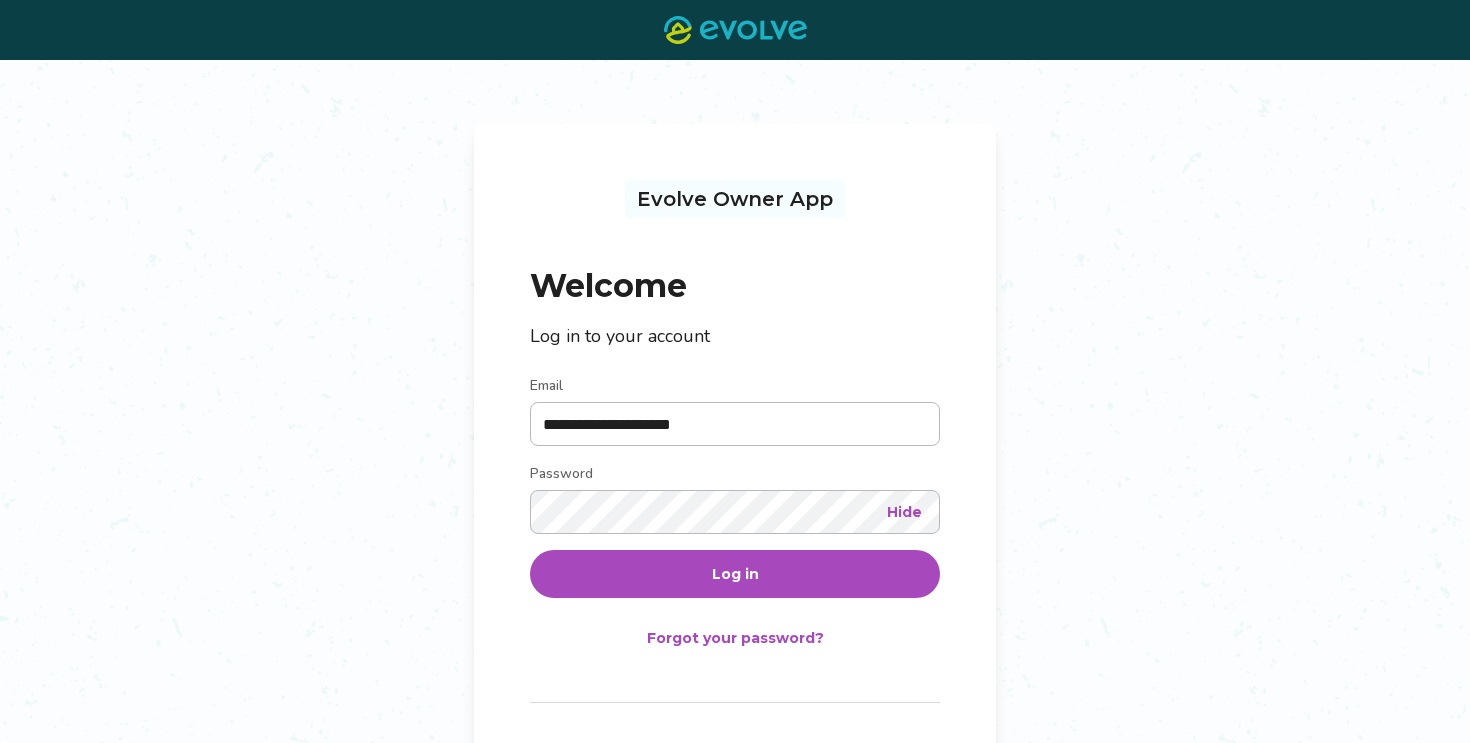 click on "Log in" at bounding box center (735, 574) 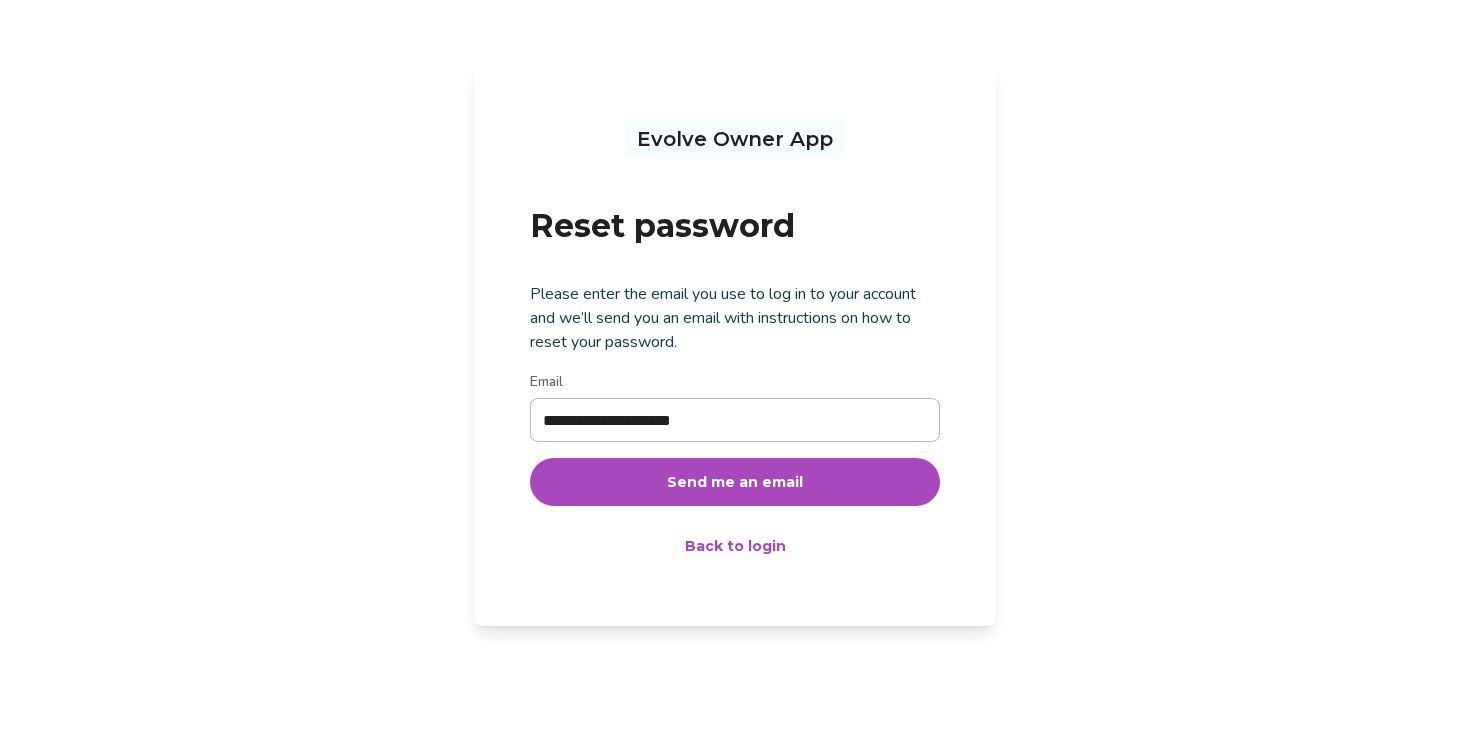 type on "**********" 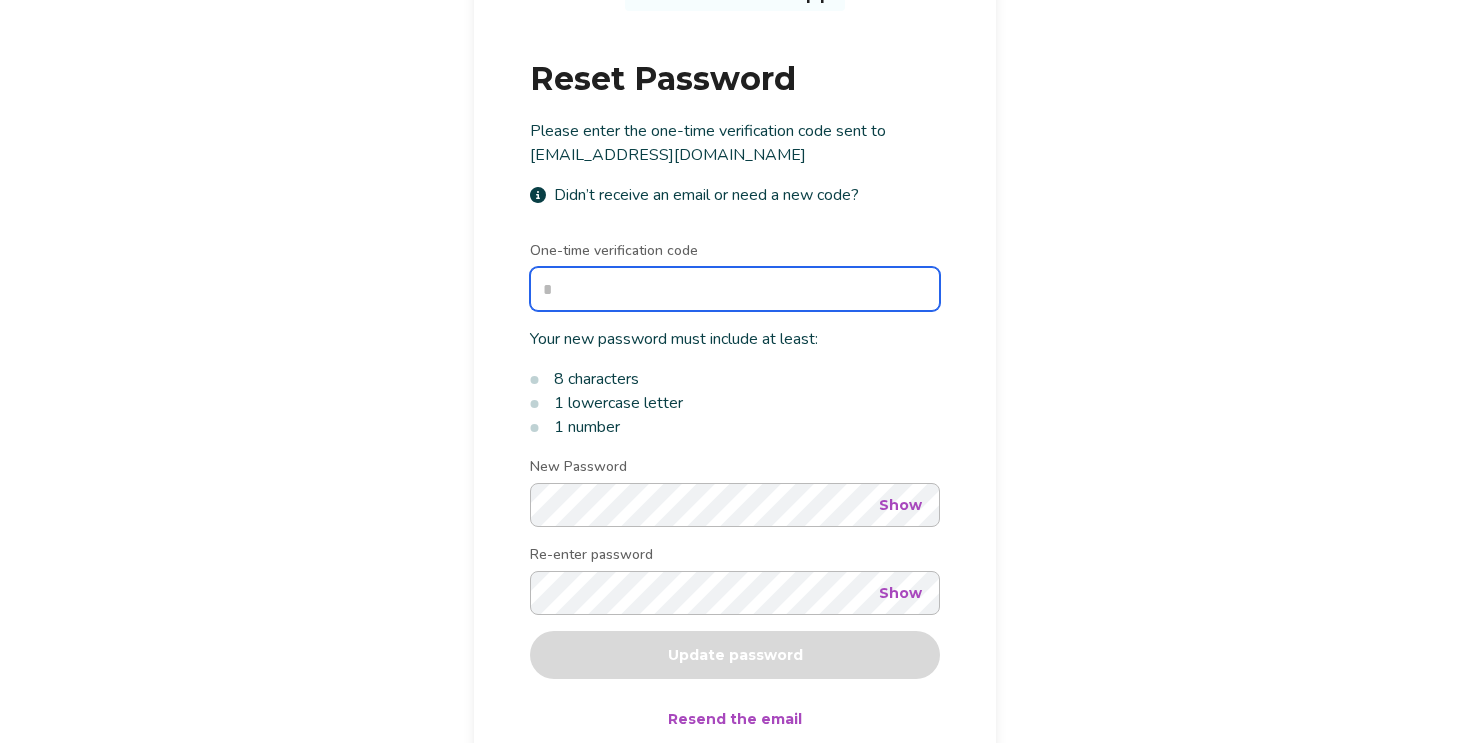 scroll, scrollTop: 162, scrollLeft: 0, axis: vertical 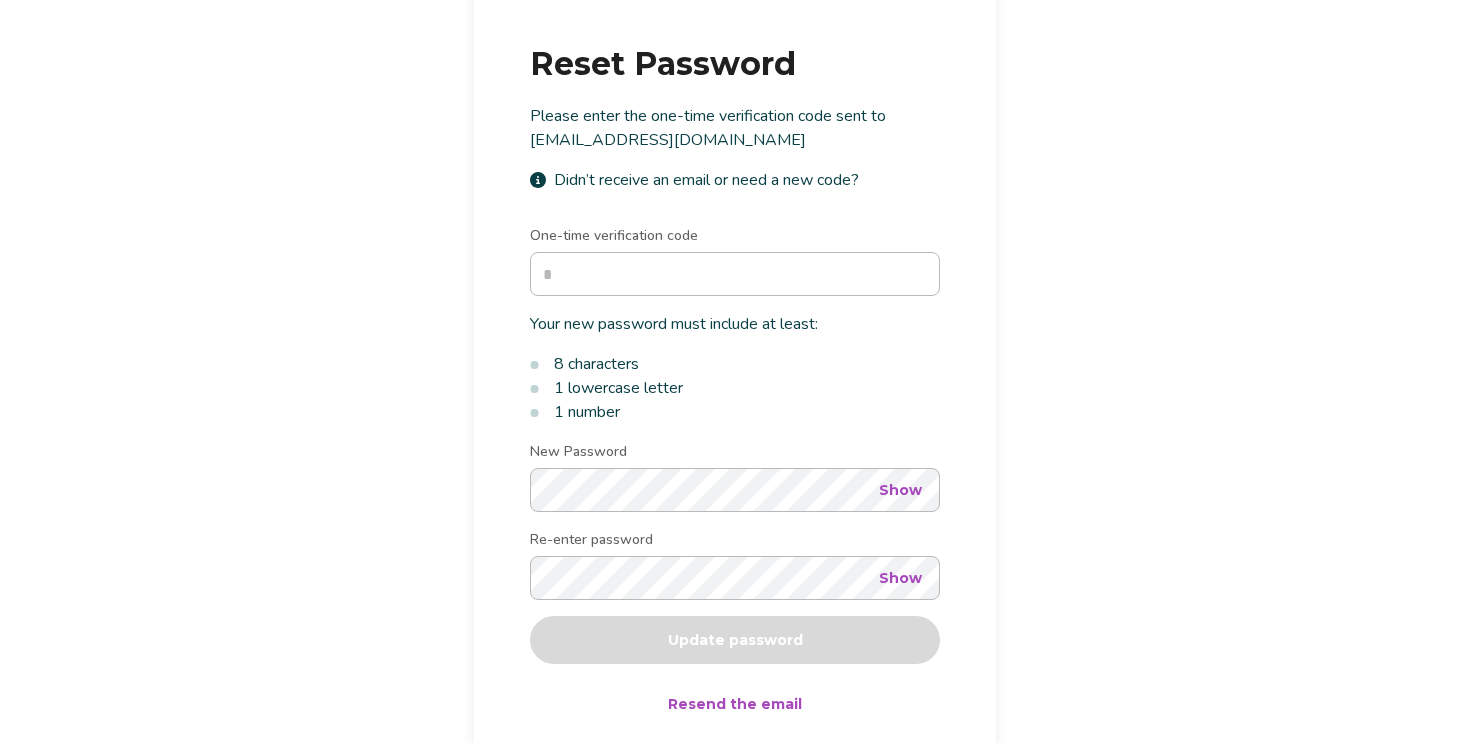 click on "Resend the email" at bounding box center (735, 704) 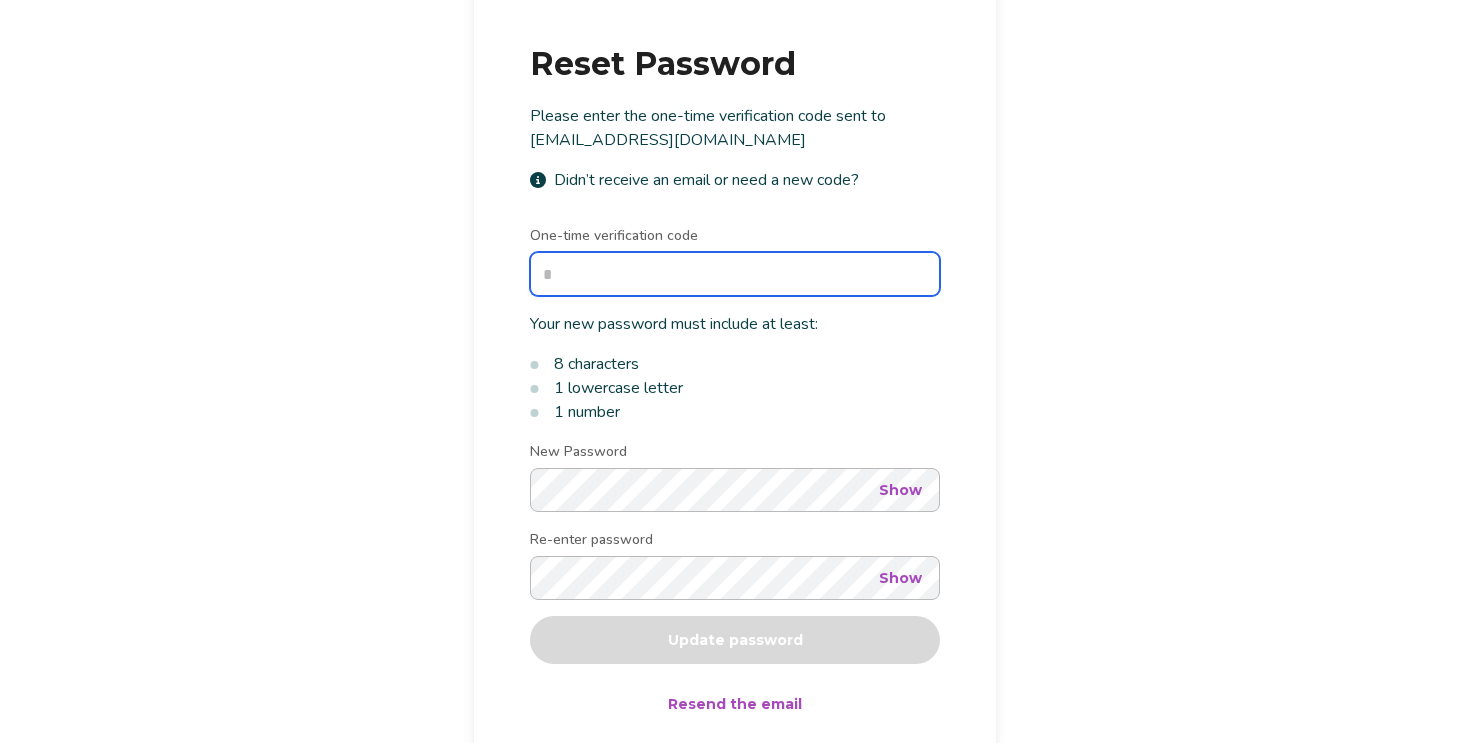 click on "One-time verification code" at bounding box center [735, 274] 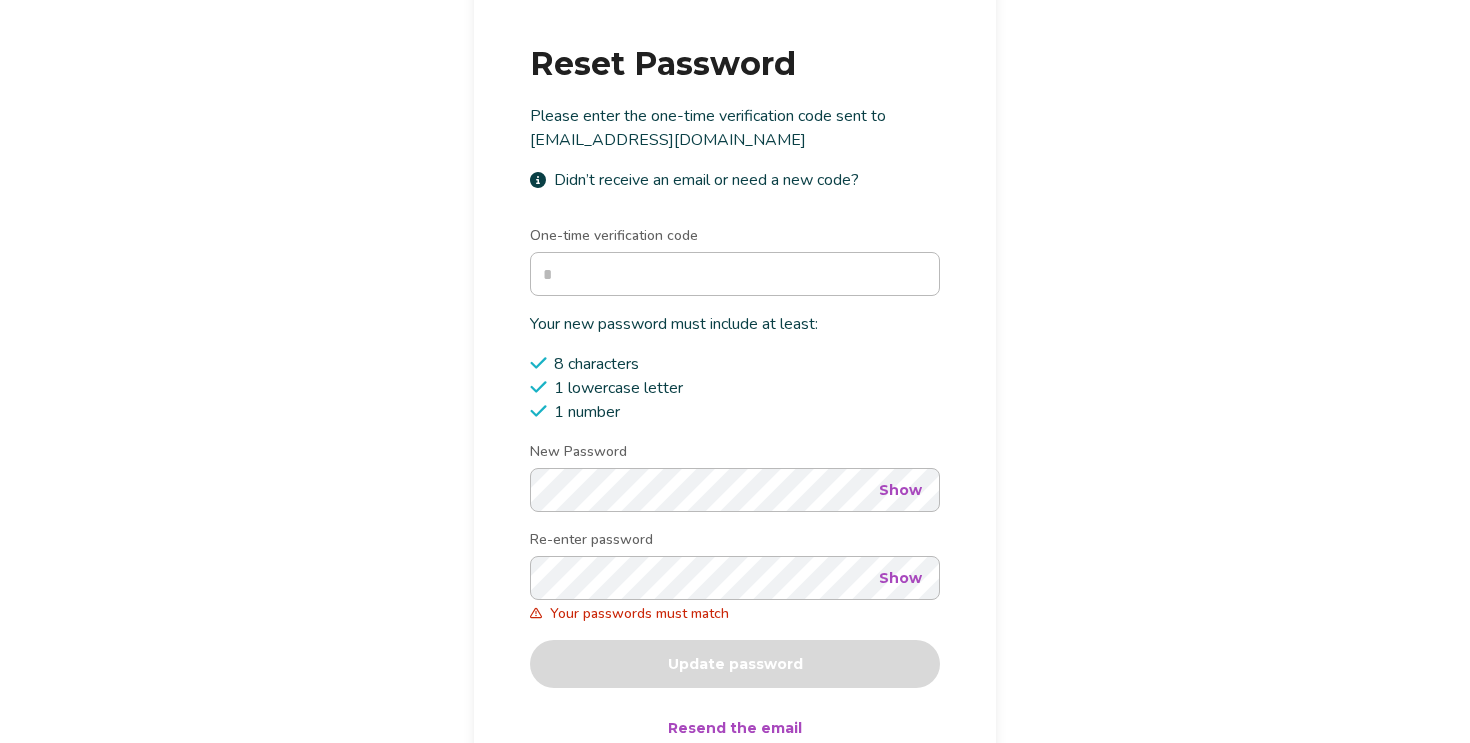 click on "One-time verification code   Your new password must include at least: 8 characters 1 lowercase letter 1 number New Password   Show Re-enter password   Show Your passwords must match Update password Resend the email Back to login" at bounding box center [735, 520] 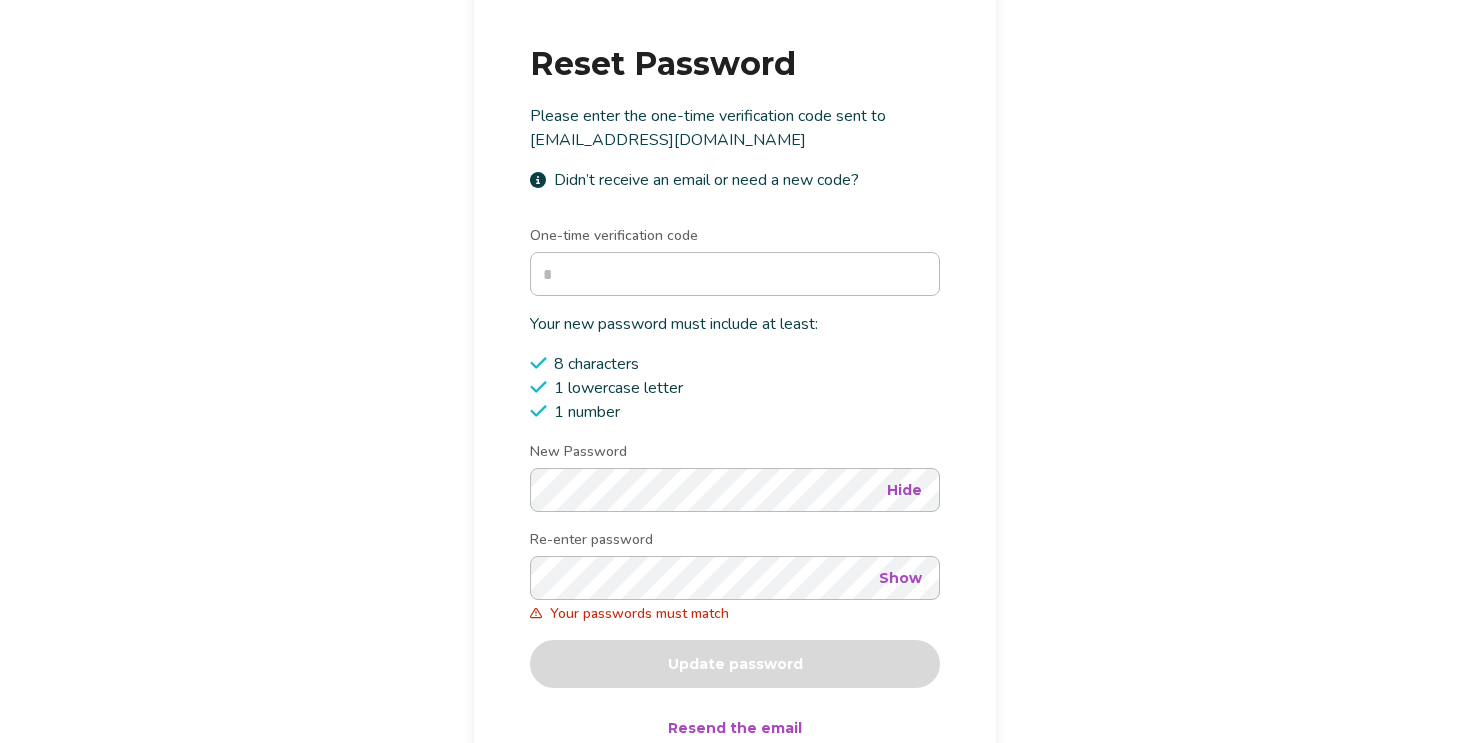 click on "Show" at bounding box center [900, 578] 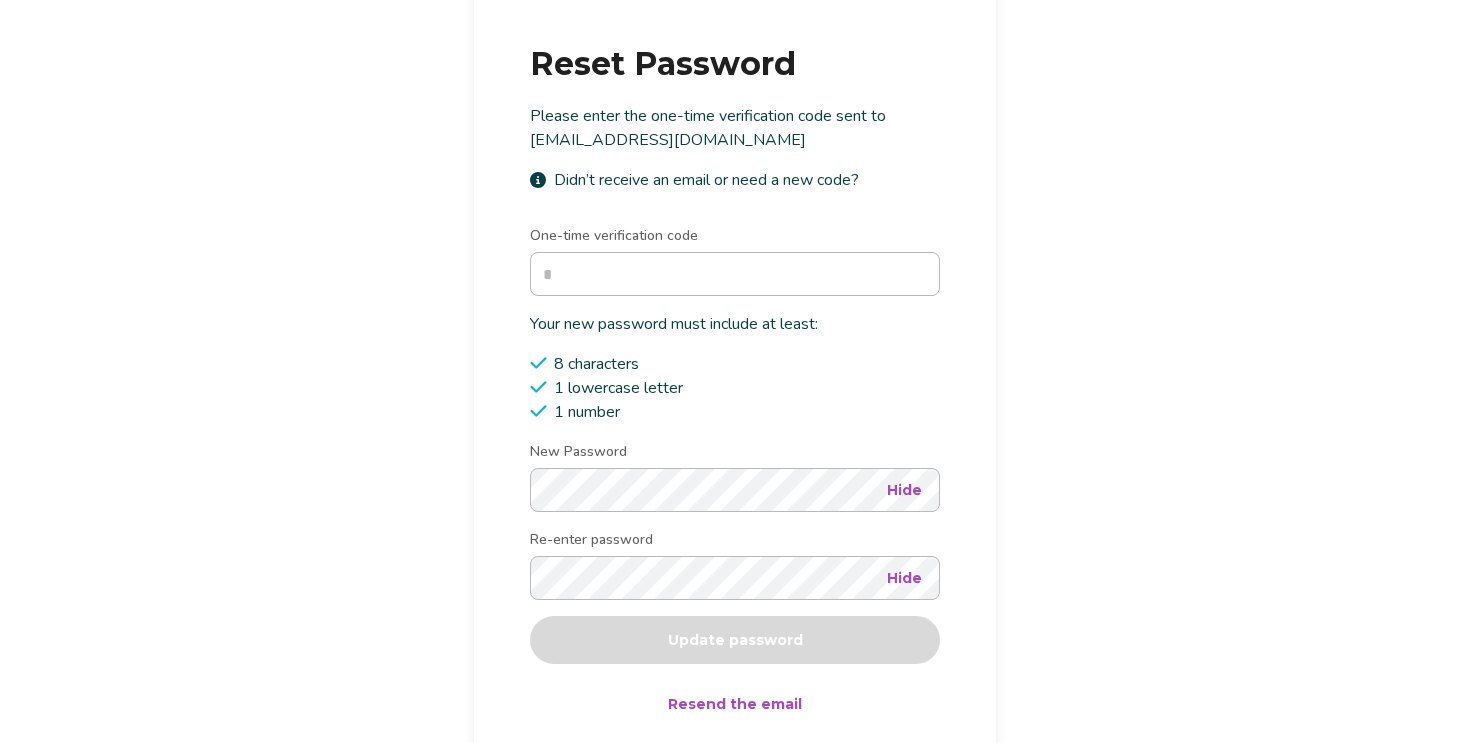 click on "One-time verification code   Your new password must include at least: 8 characters 1 lowercase letter 1 number New Password   Hide Re-enter password   Hide Update password Resend the email Back to login" at bounding box center (735, 508) 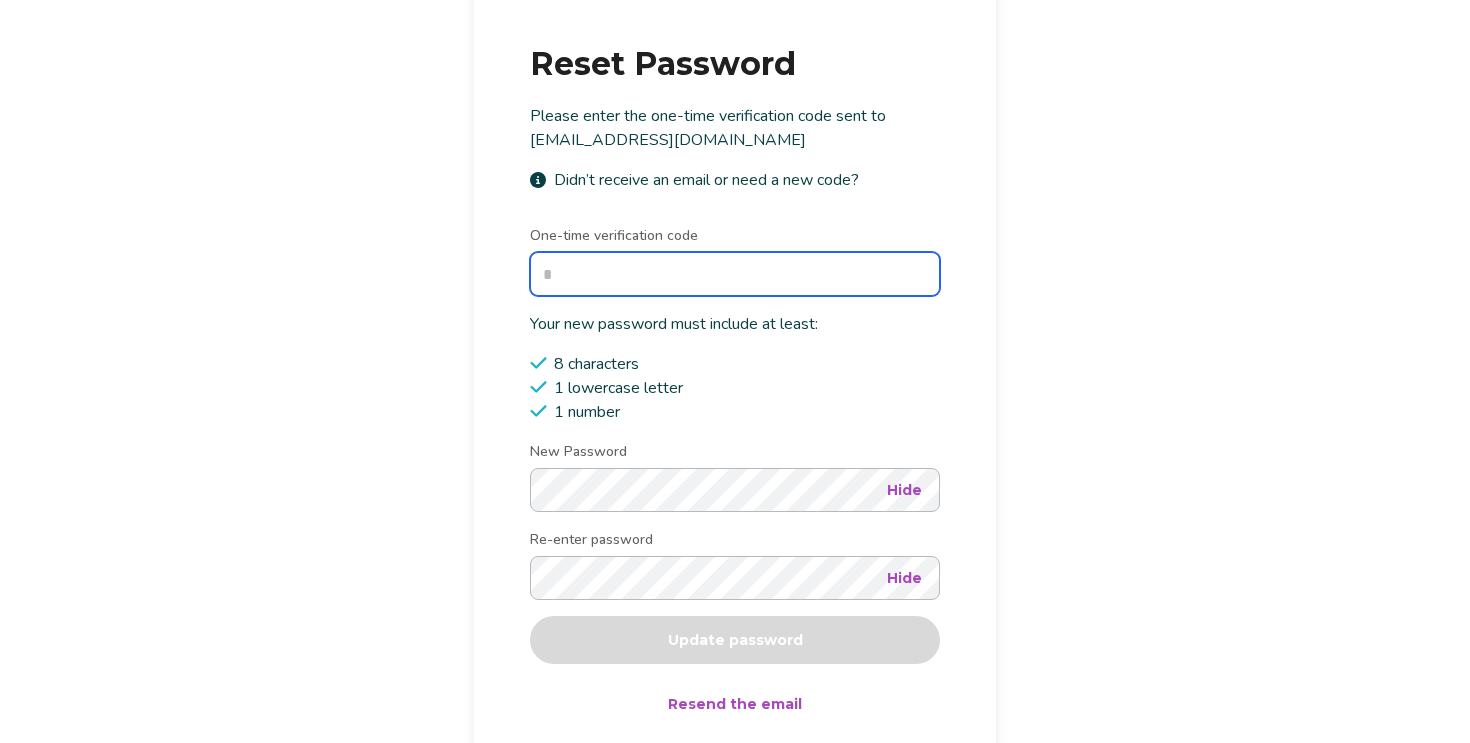 click on "One-time verification code" at bounding box center [735, 274] 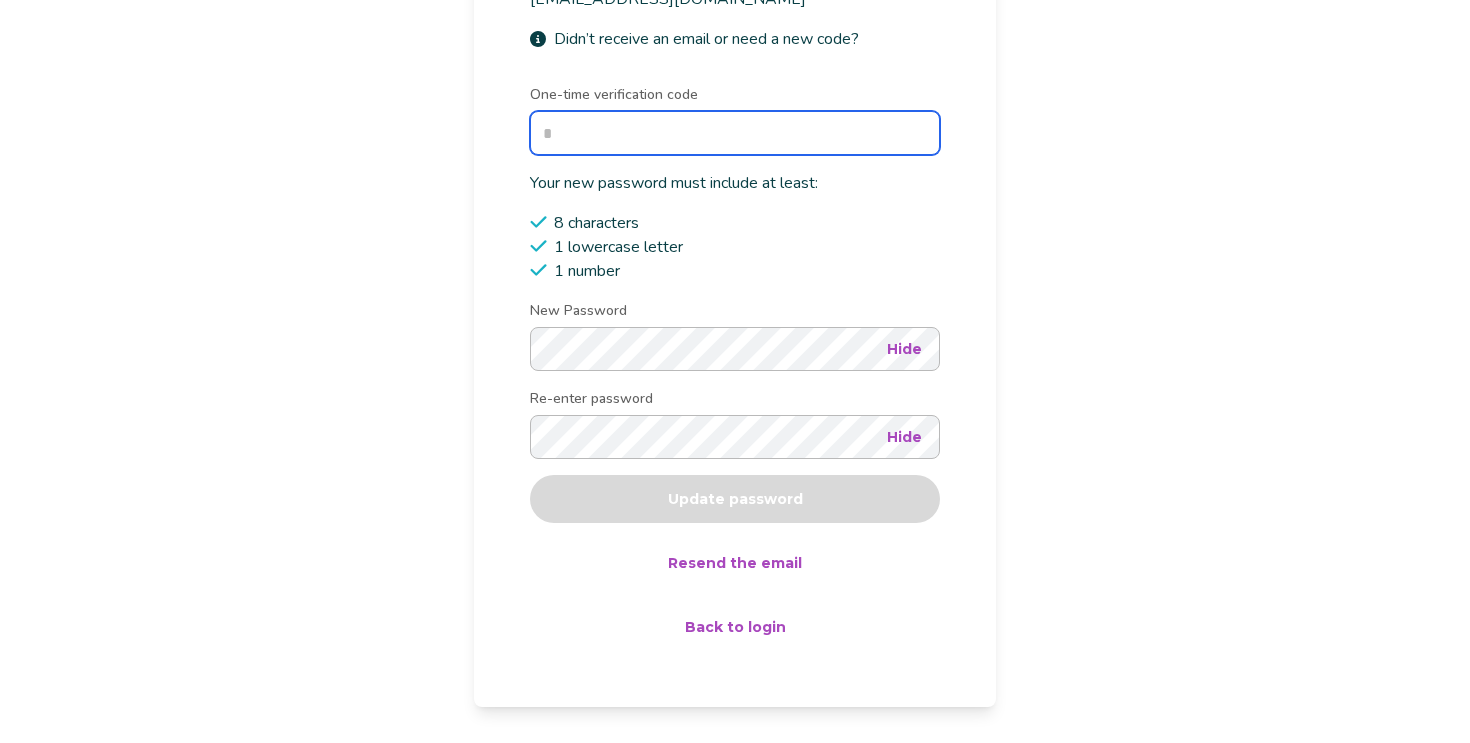 scroll, scrollTop: 304, scrollLeft: 0, axis: vertical 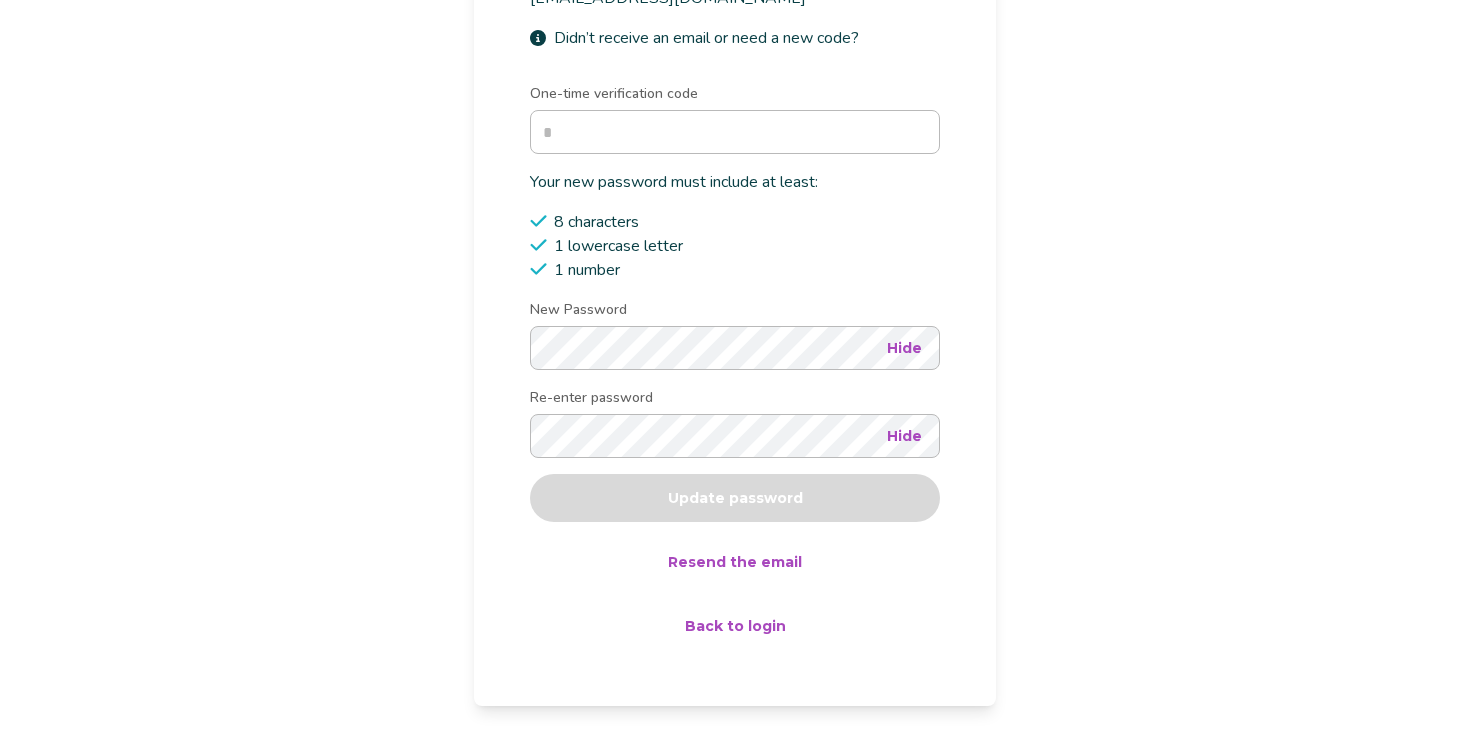 click on "Resend the email" at bounding box center (735, 562) 